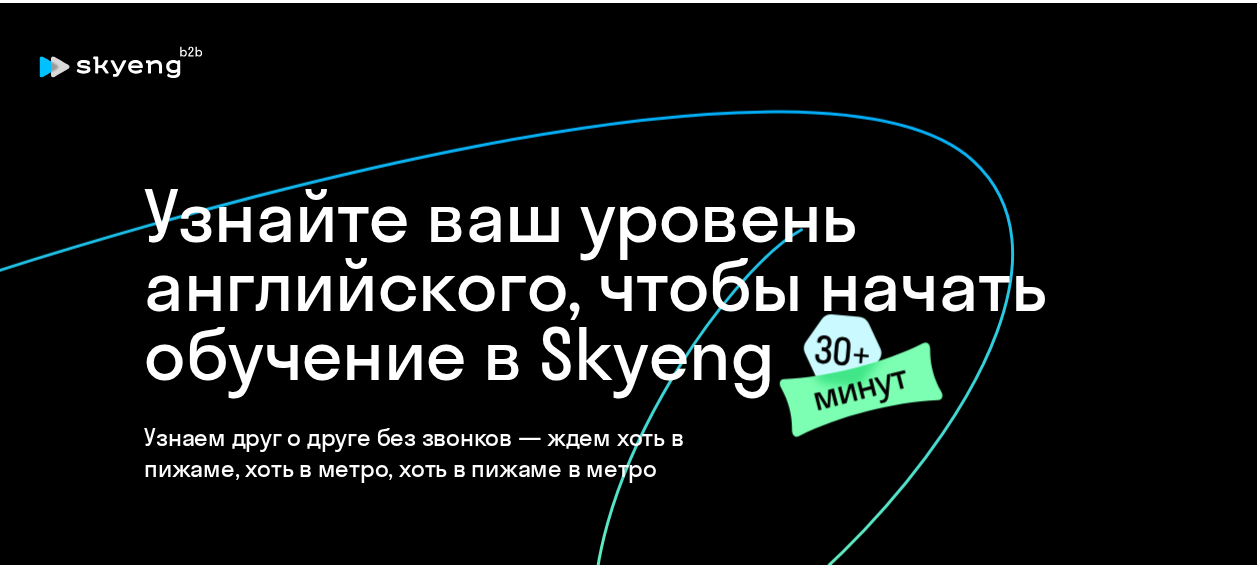 scroll, scrollTop: 0, scrollLeft: 0, axis: both 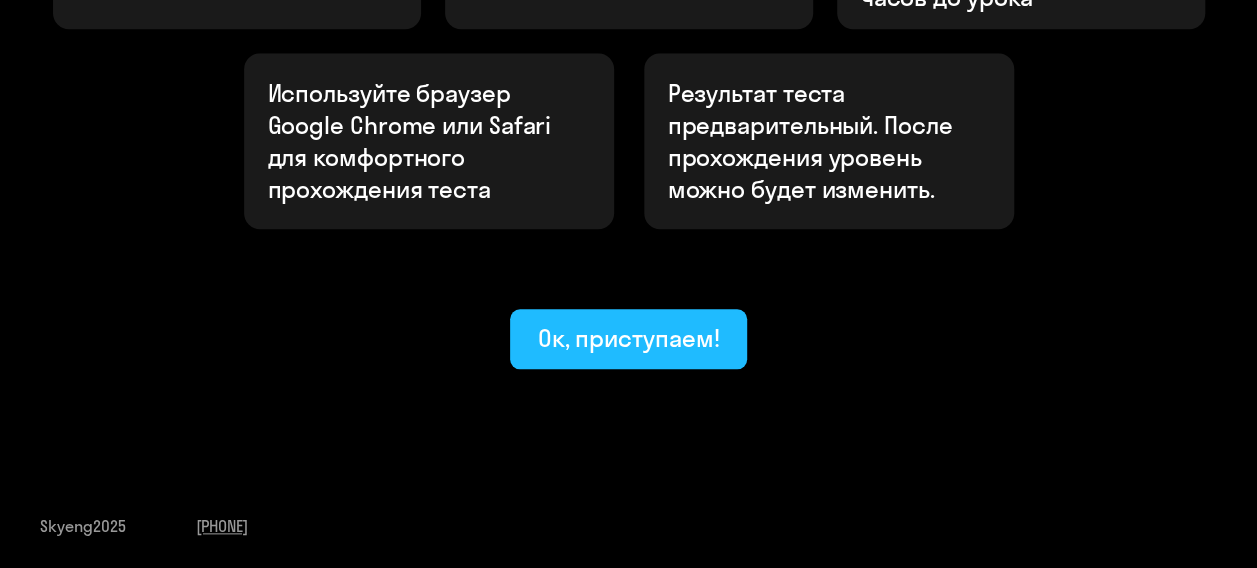 click on "Ок, приступаем!" 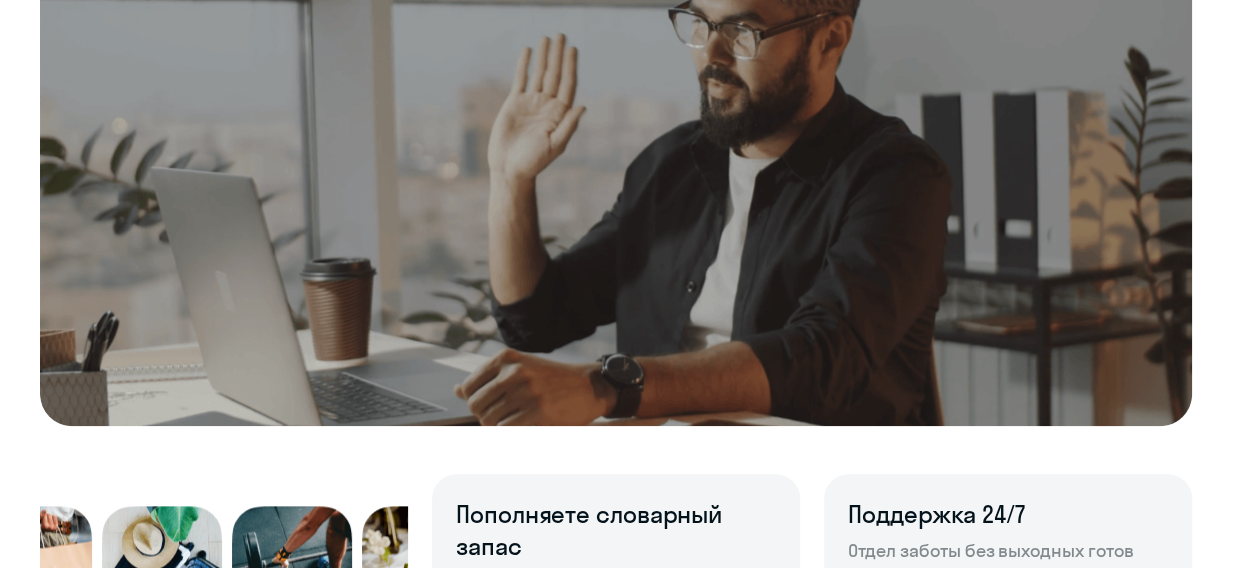 scroll, scrollTop: 0, scrollLeft: 0, axis: both 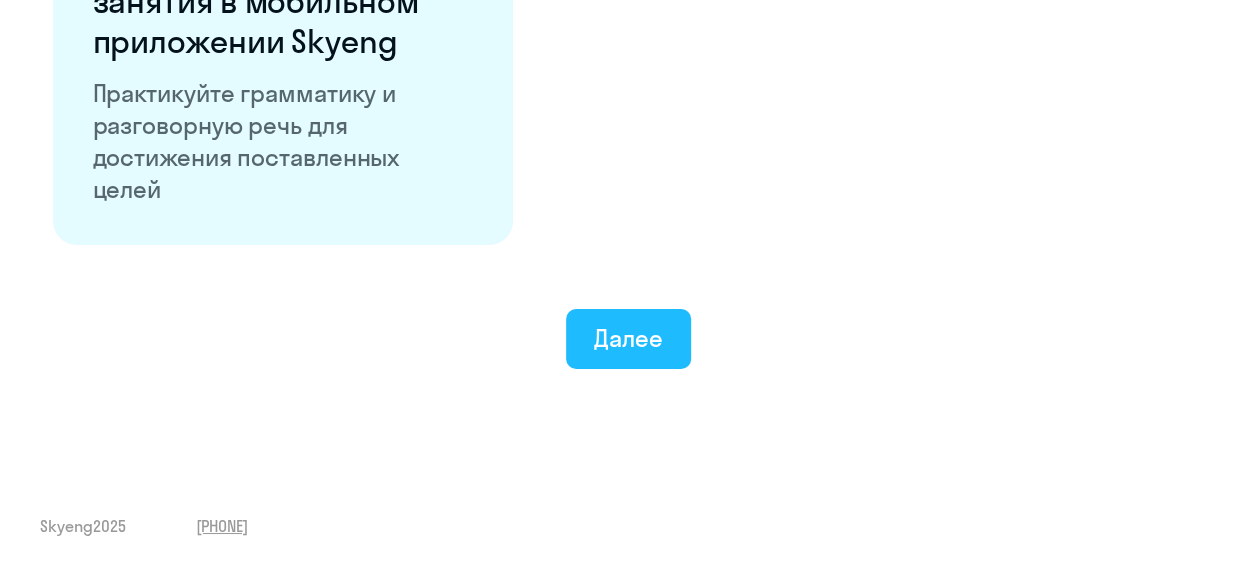 click on "Далее" 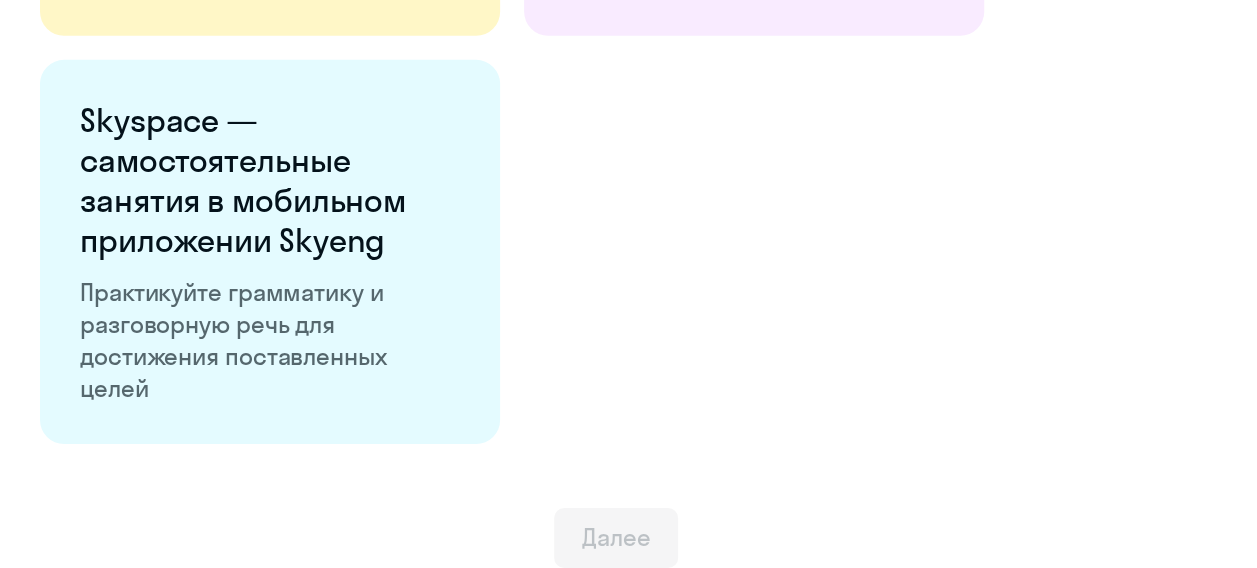 scroll, scrollTop: 0, scrollLeft: 0, axis: both 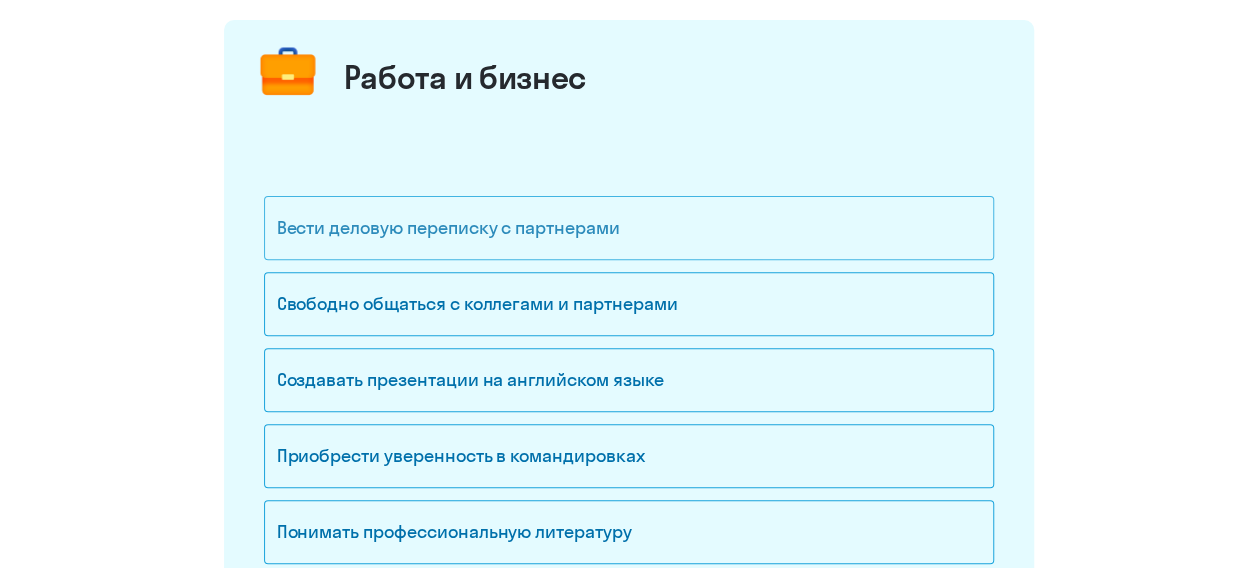 click on "Вести деловую переписку с партнерами" 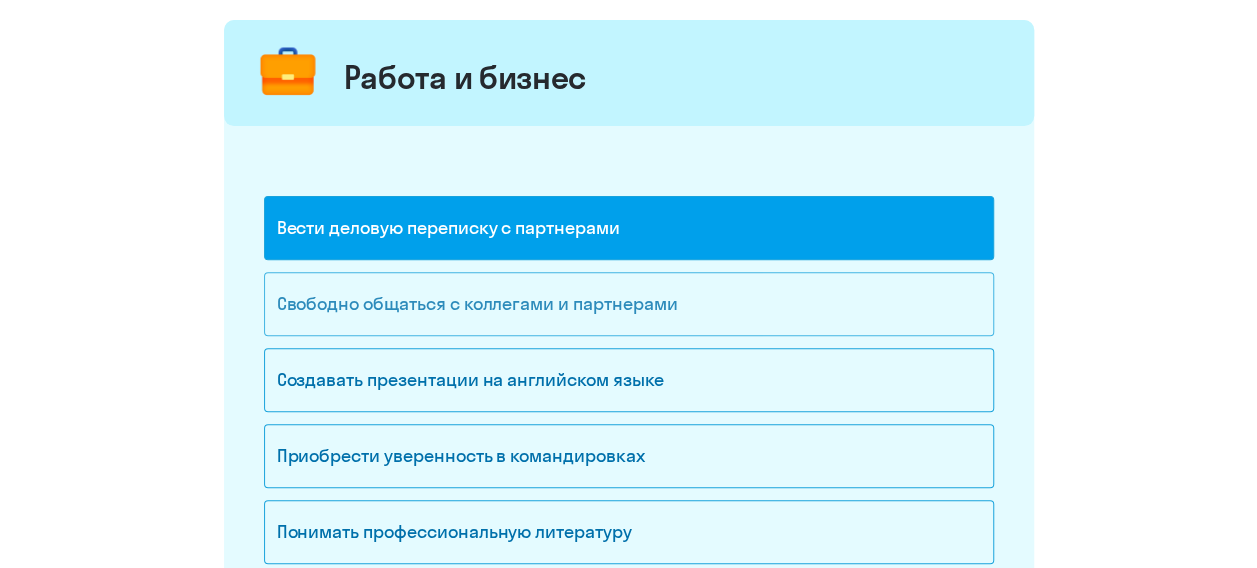 click on "Свободно общаться с коллегами и партнерами" 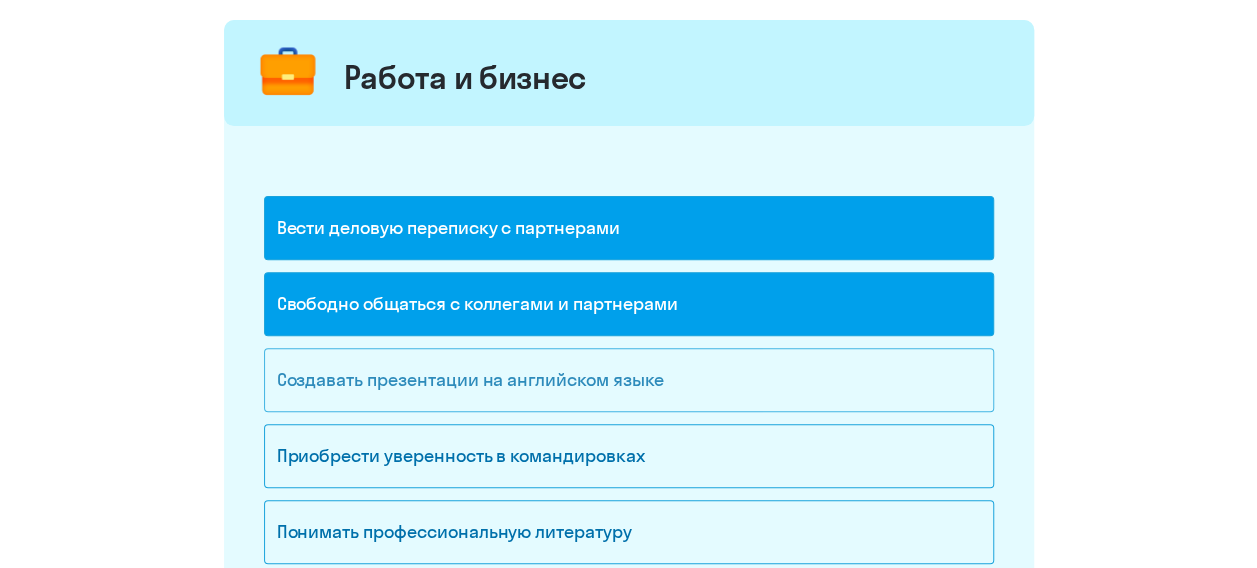 click on "Создавать презентации на английском языке" 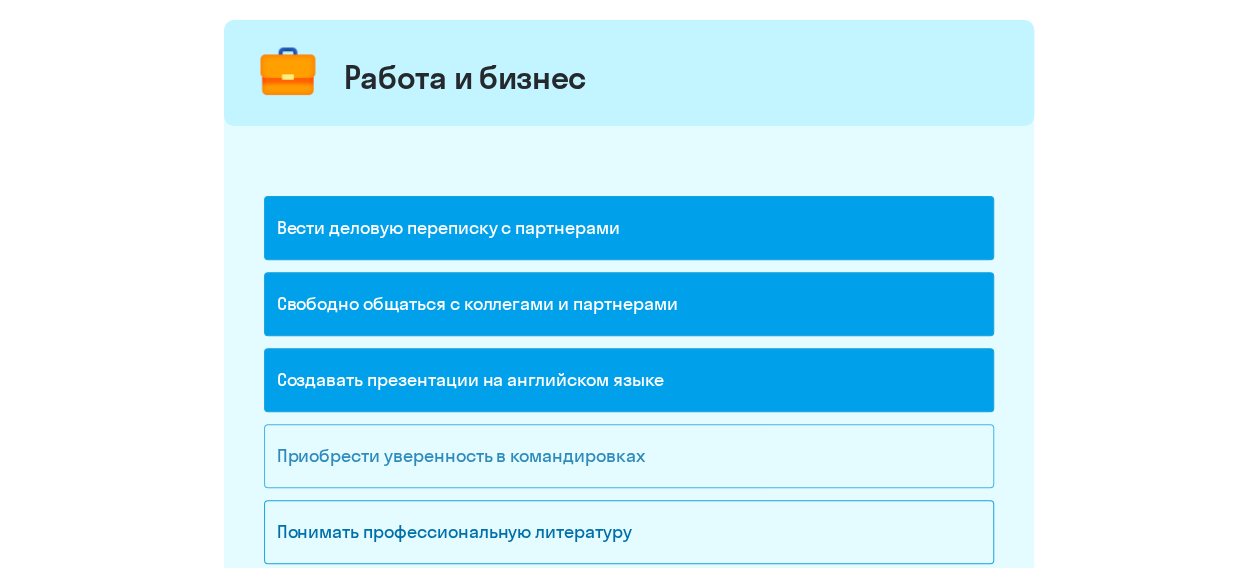 click on "Приобрести уверенность в командировках" 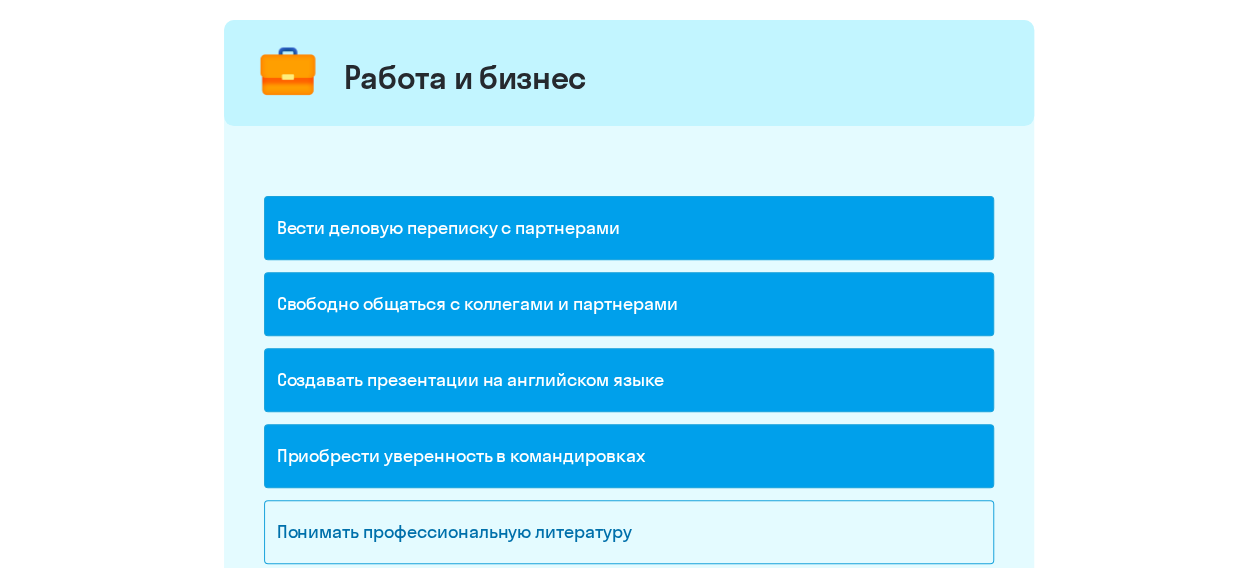 scroll, scrollTop: 462, scrollLeft: 0, axis: vertical 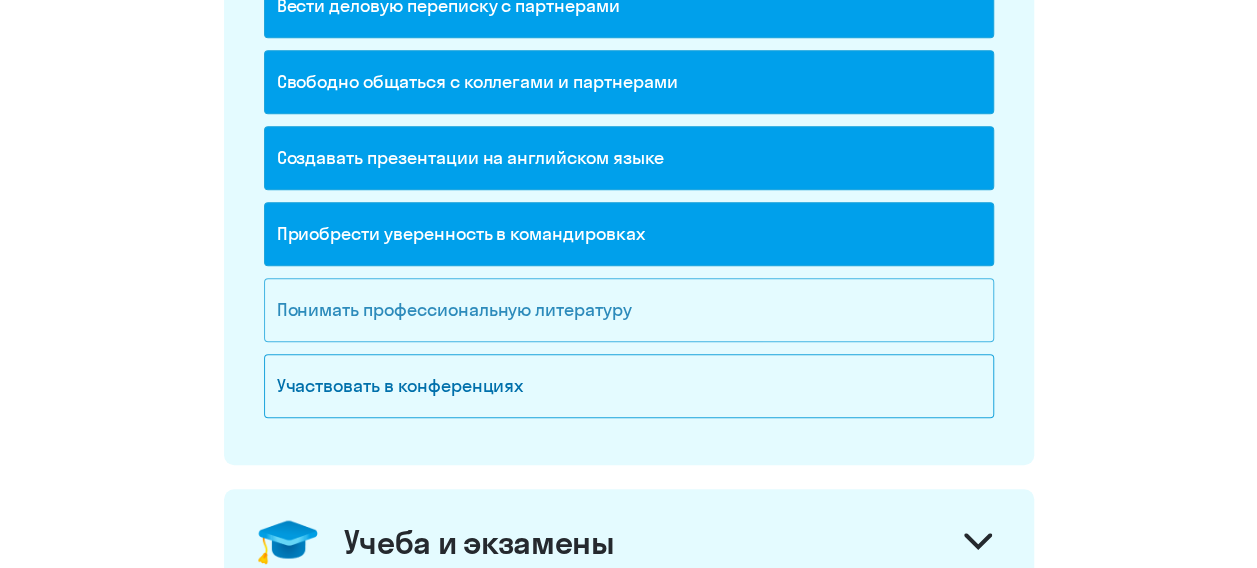 click on "Понимать профессиональную литературу" 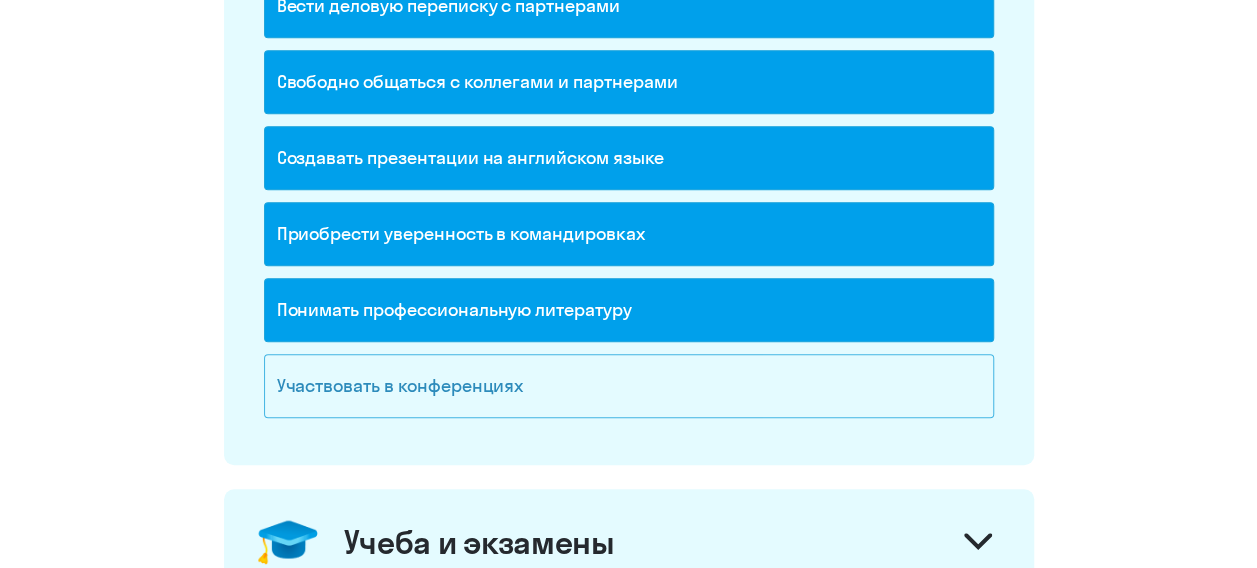 click on "Участвовать в конференциях" 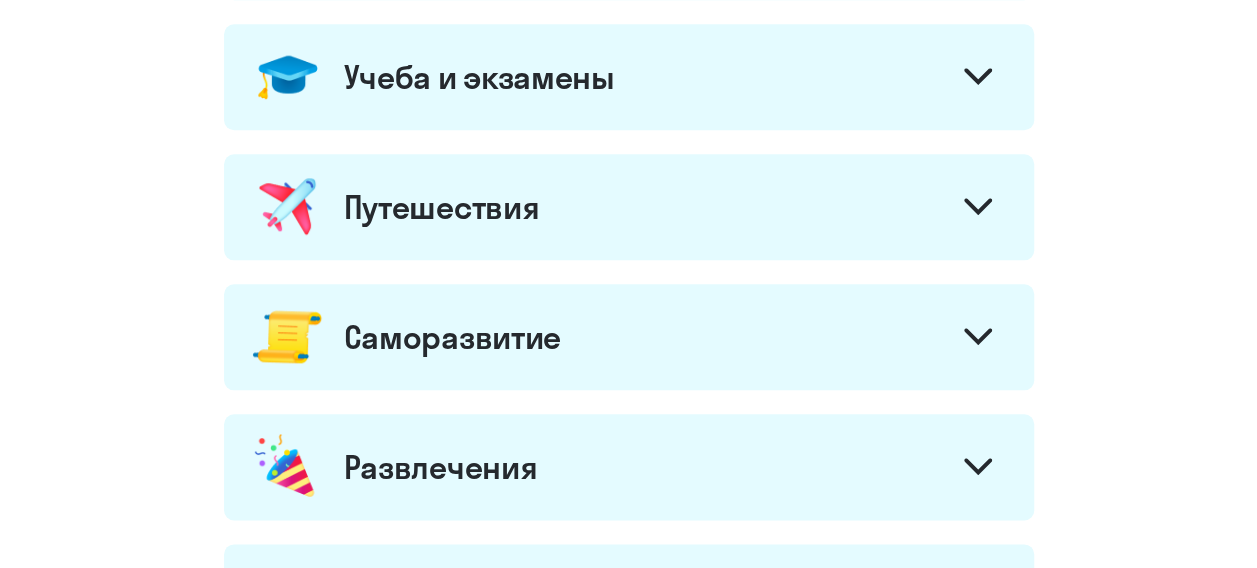 scroll, scrollTop: 929, scrollLeft: 0, axis: vertical 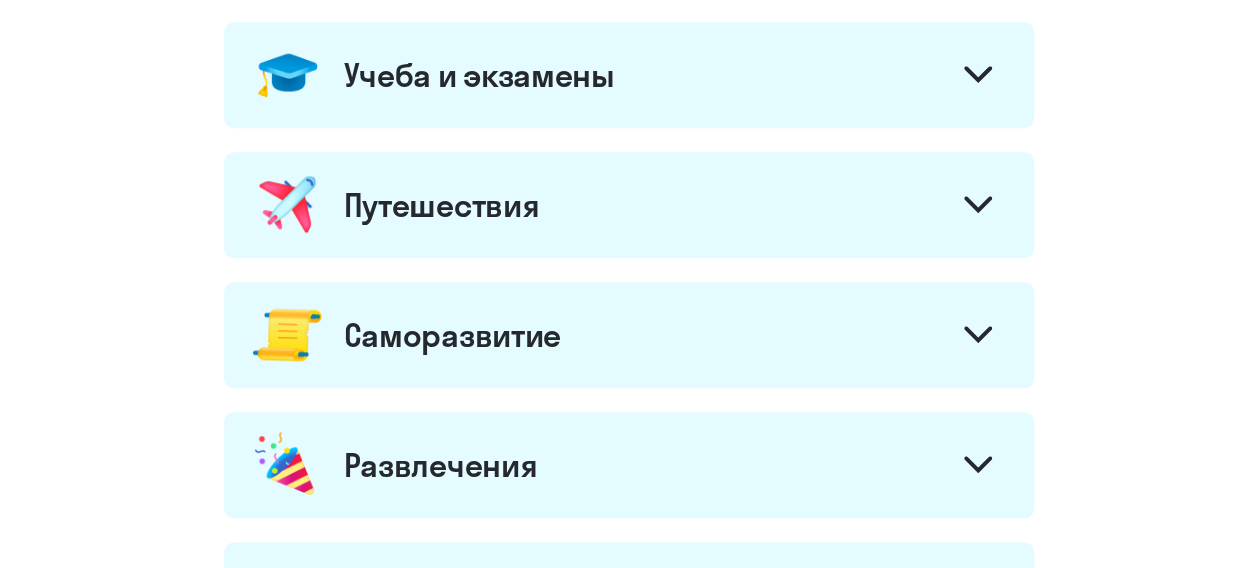 click 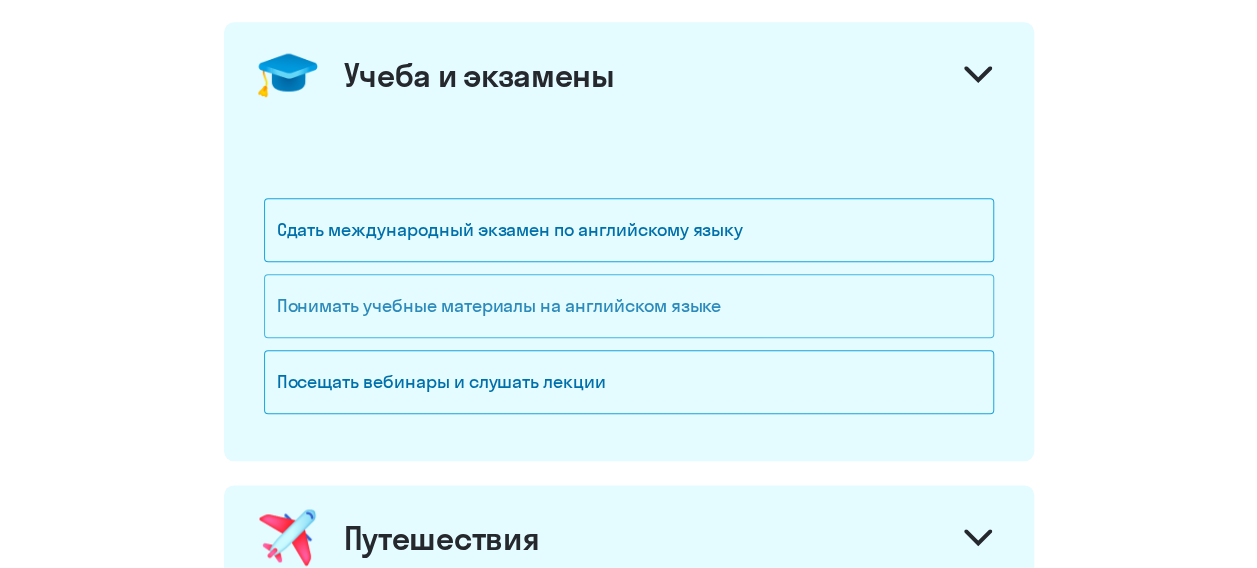 click on "Понимать учебные материалы на английском языке" 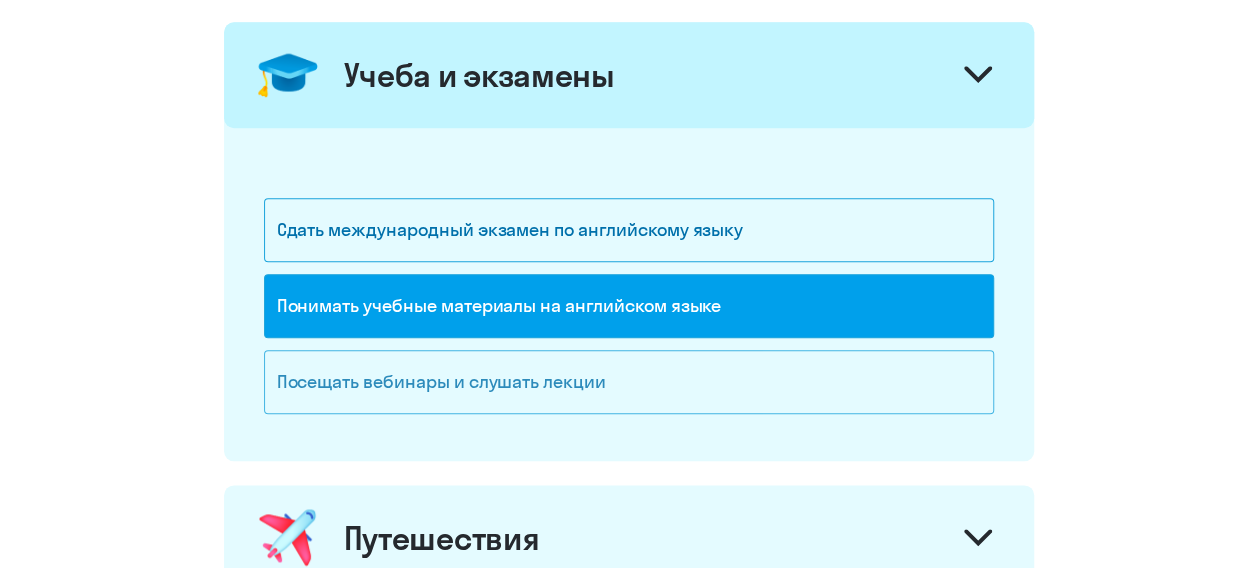 click on "Посещать вебинары и слушать лекции" 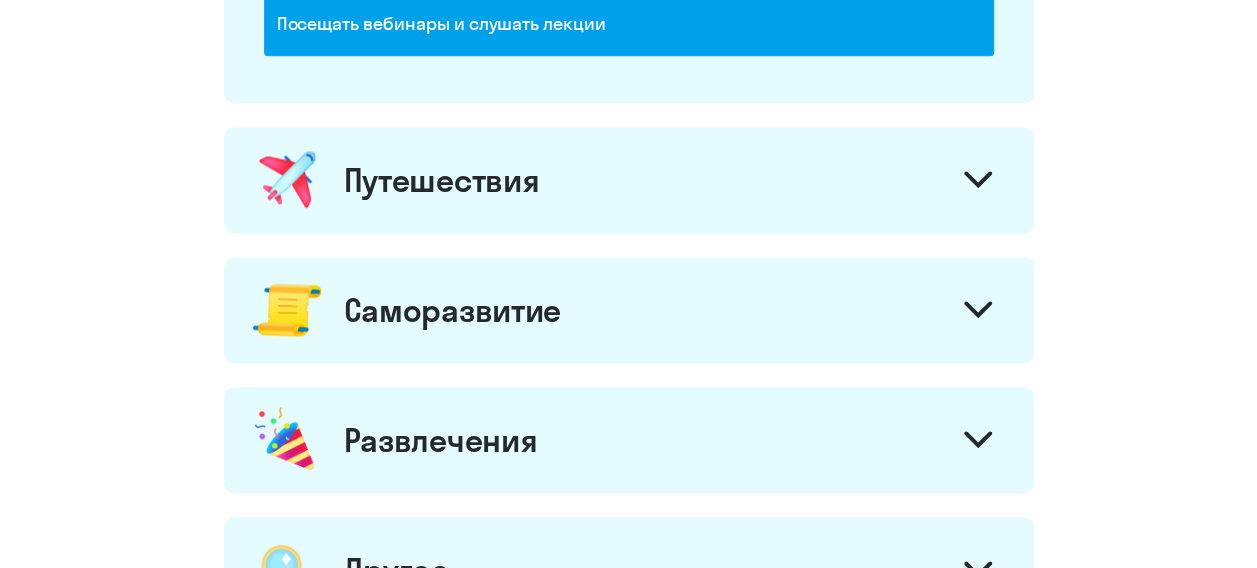 scroll, scrollTop: 1284, scrollLeft: 0, axis: vertical 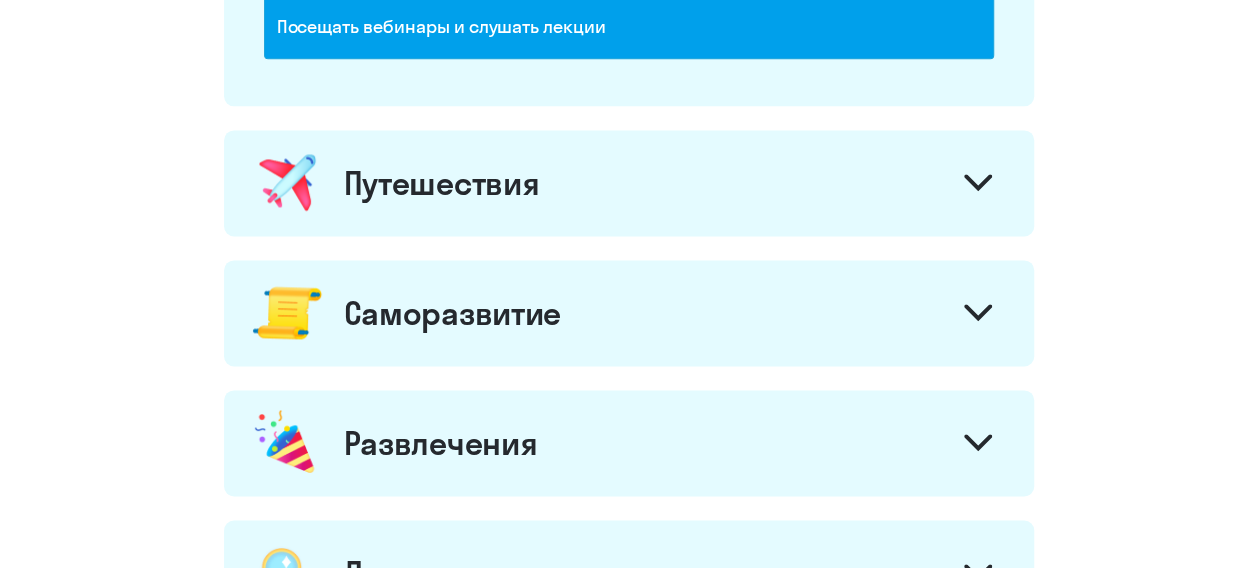 click 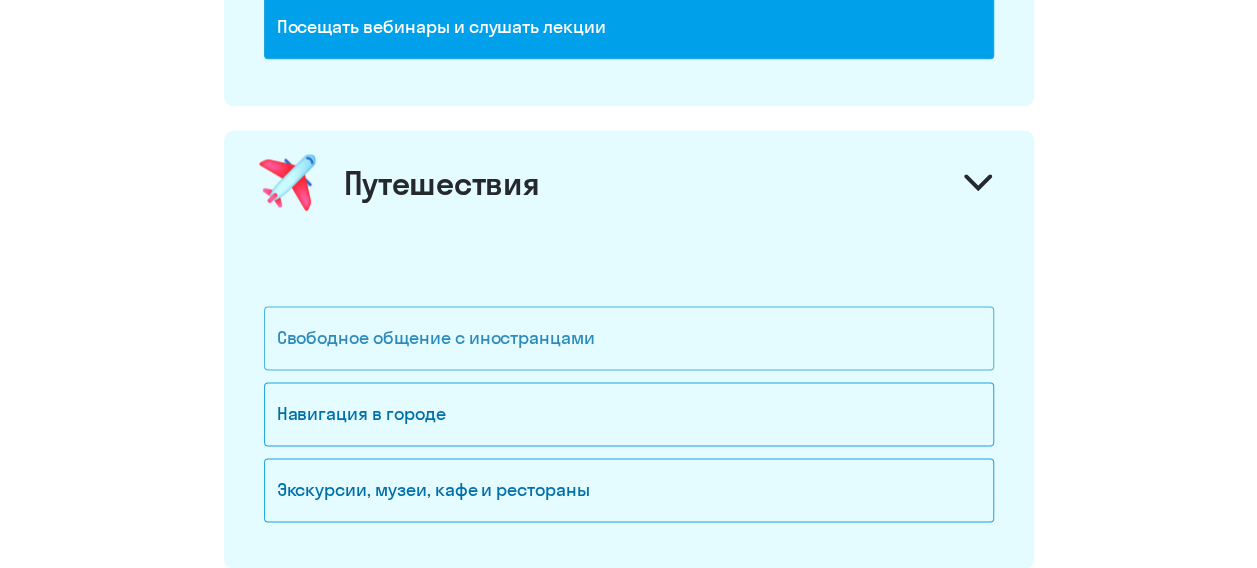 click on "Свободное общение с иностранцами" 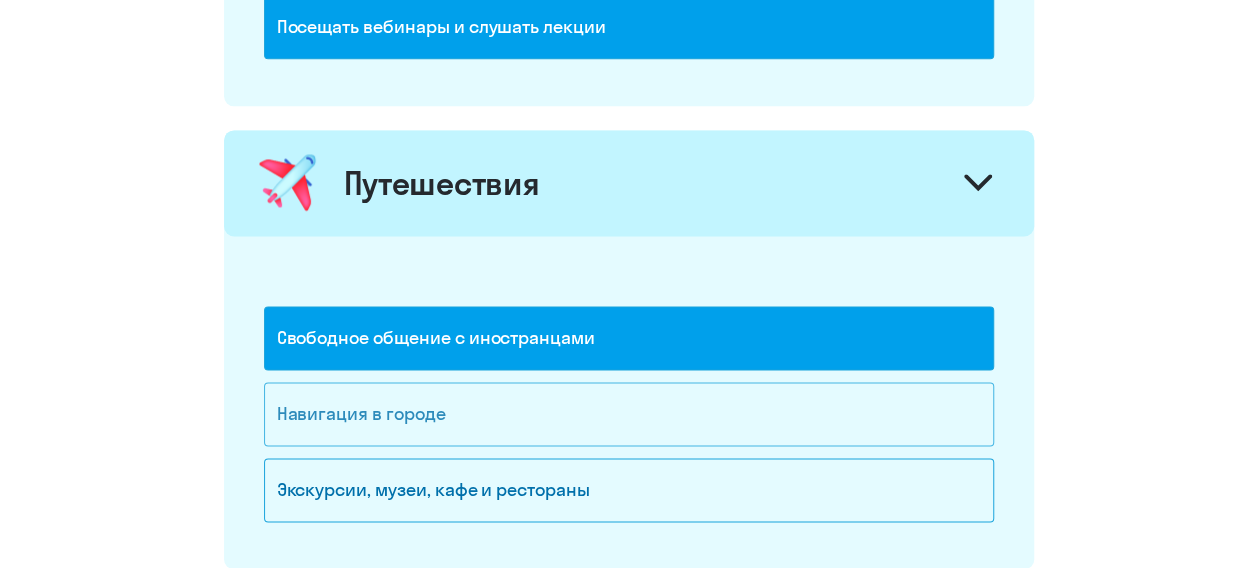 click on "Навигация в городе" 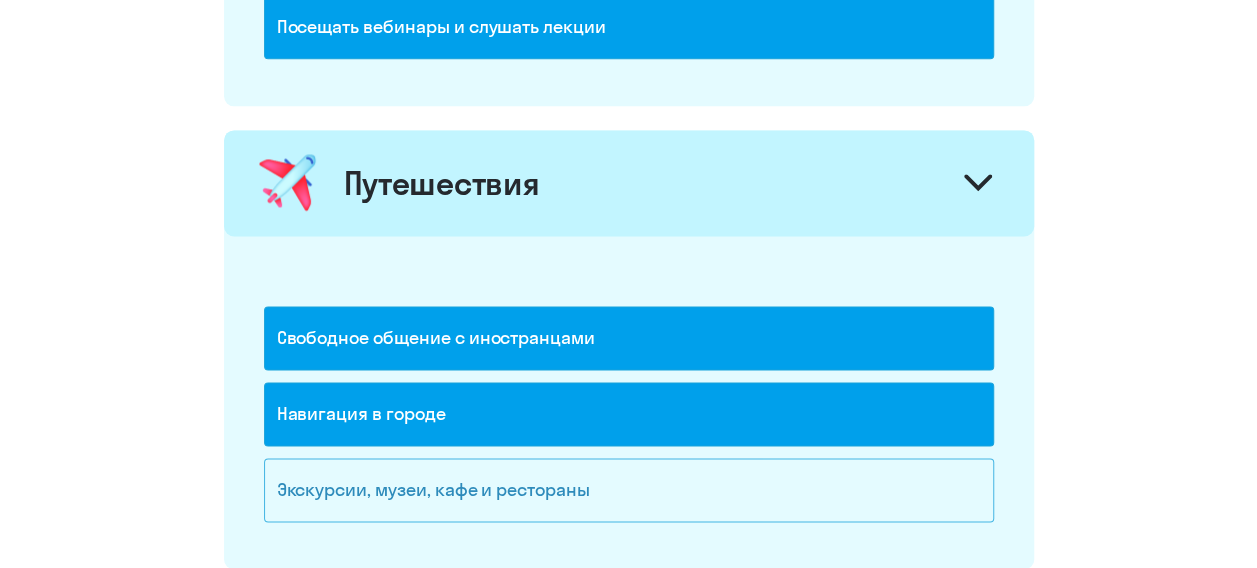 click on "Экскурсии, музеи, кафе и рестораны" 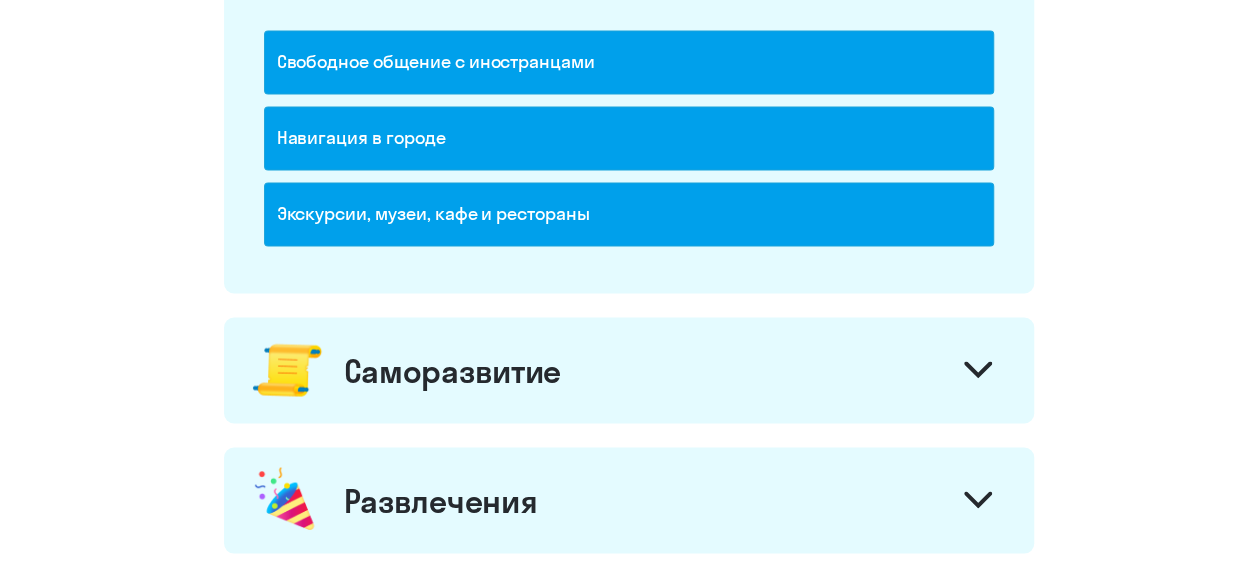 scroll, scrollTop: 1691, scrollLeft: 0, axis: vertical 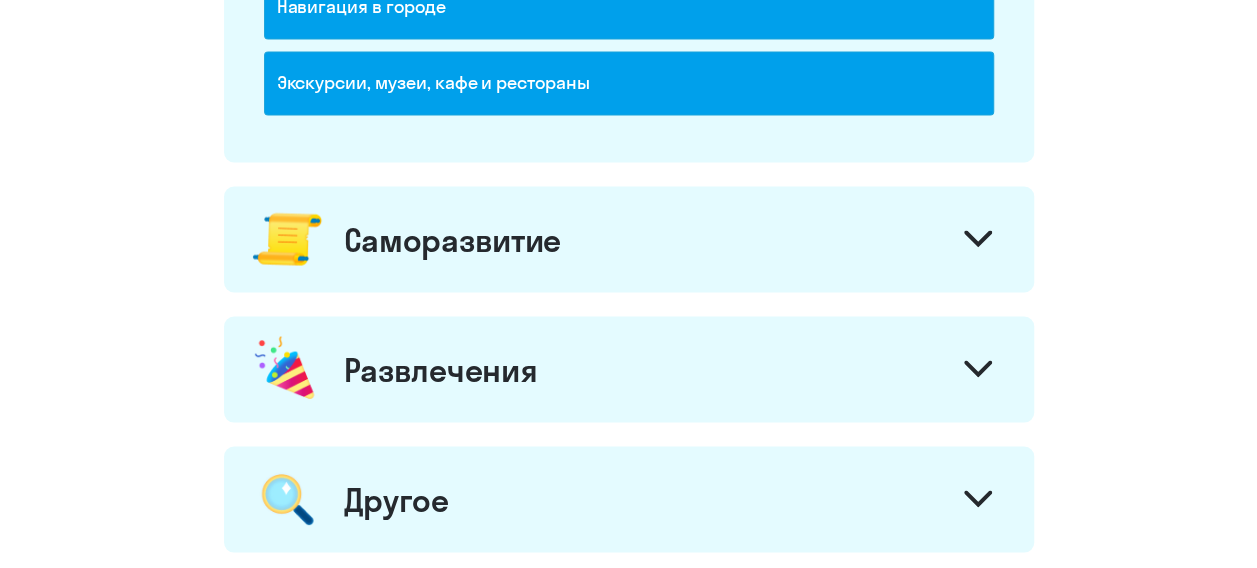 click on "Саморазвитие" 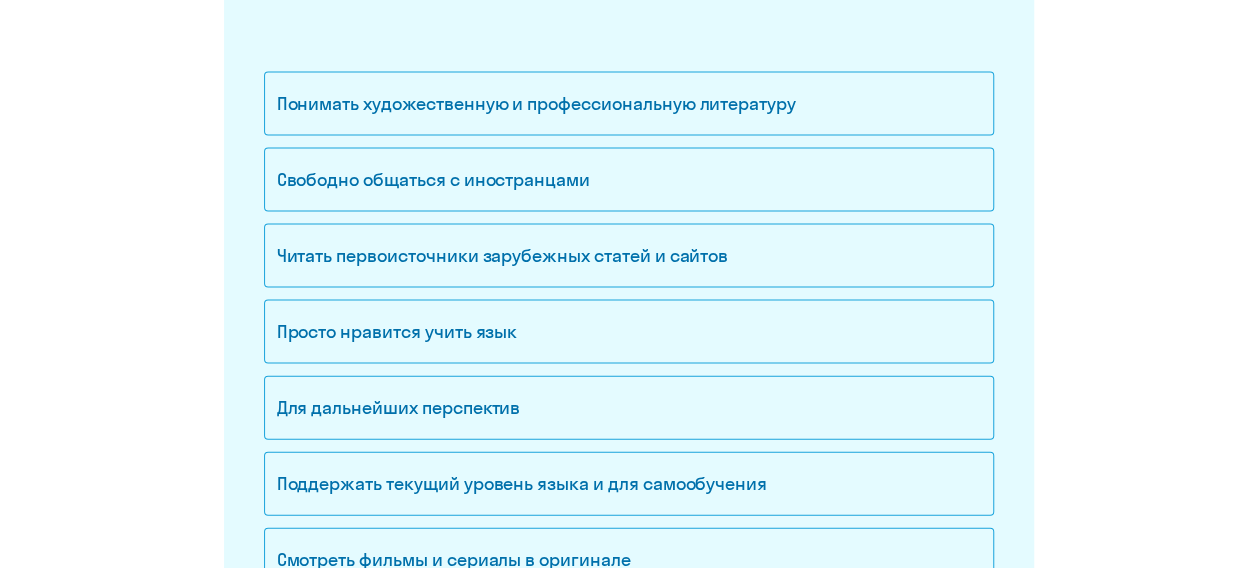 scroll, scrollTop: 2026, scrollLeft: 0, axis: vertical 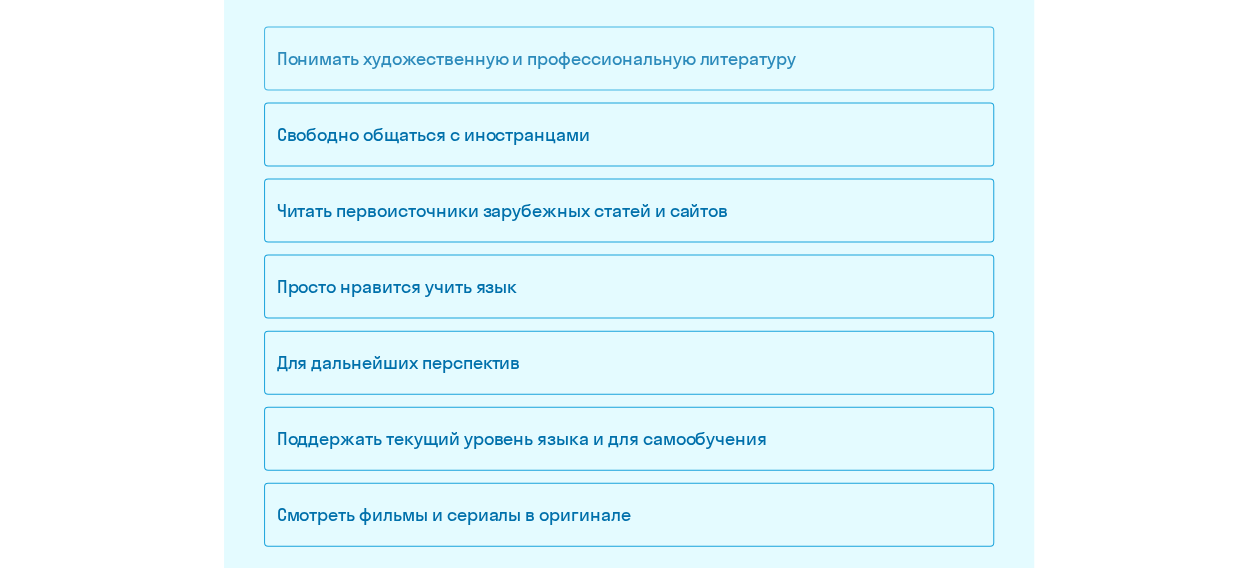 click on "Понимать художественную и профессиональную литературу" 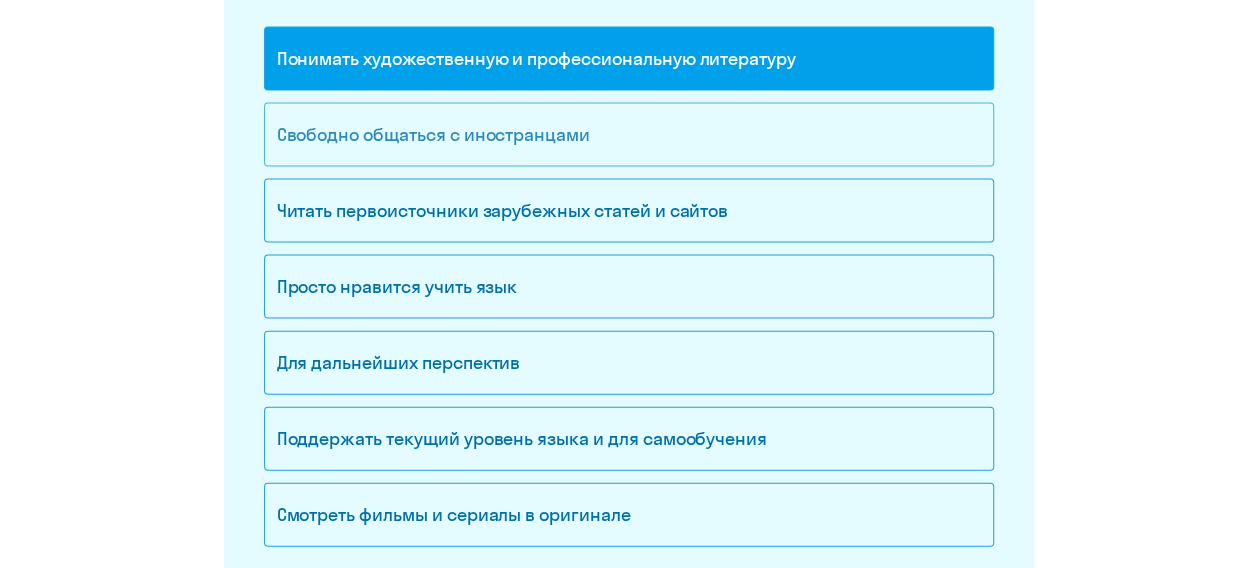 click on "Свободно общаться с иностранцами" 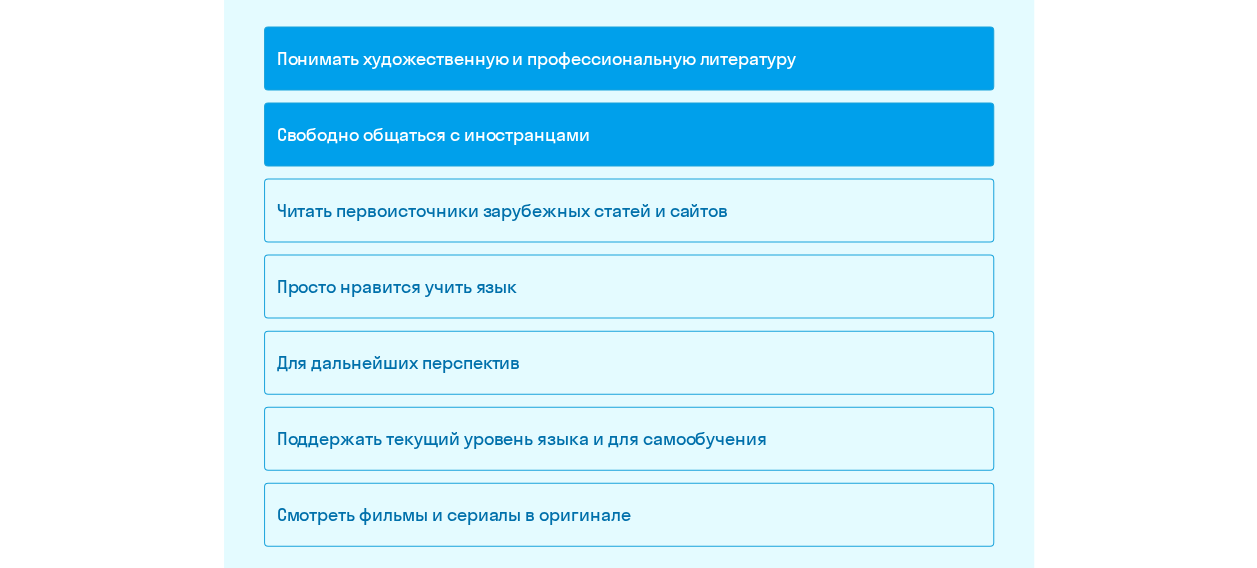 click on "Читать первоисточники зарубежных статей и сайтов" 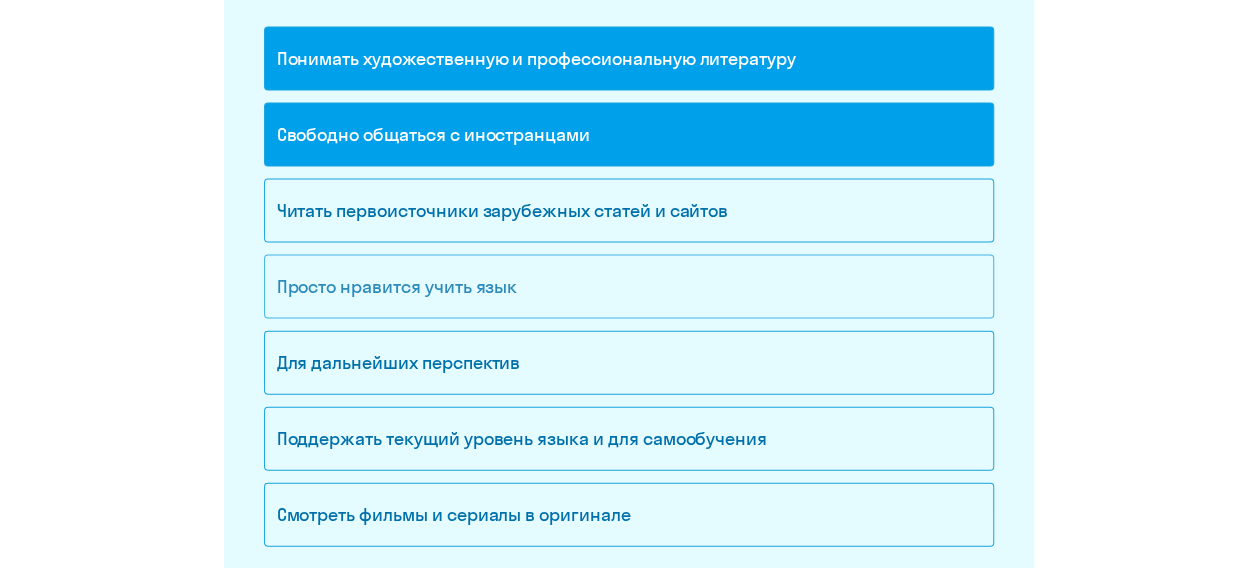 click on "Просто нравится учить язык" 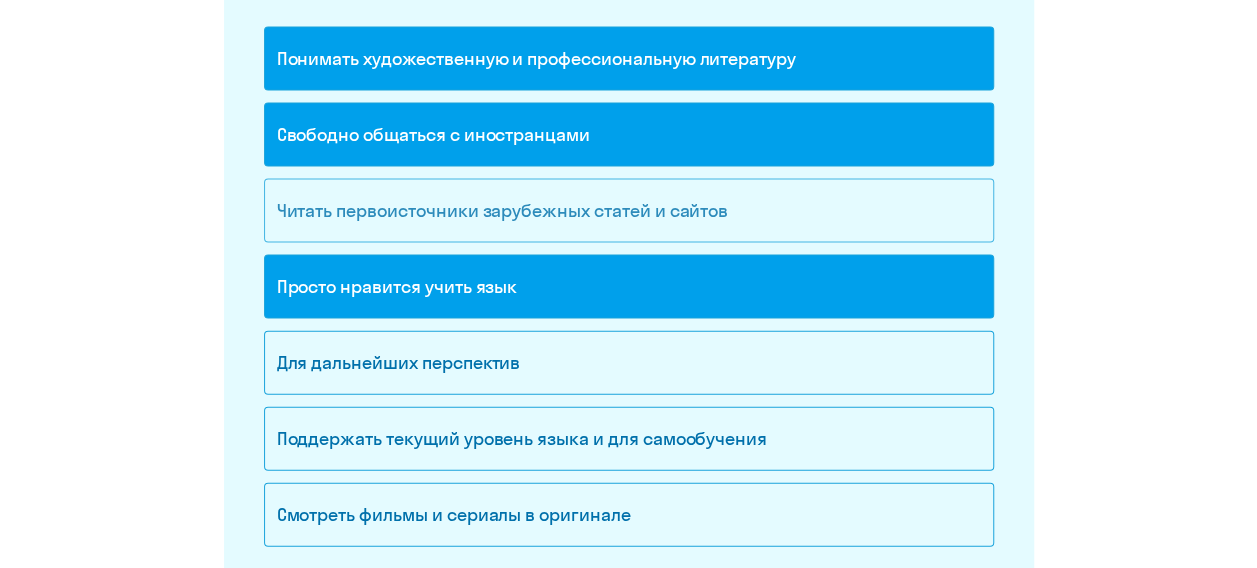 click on "Читать первоисточники зарубежных статей и сайтов" 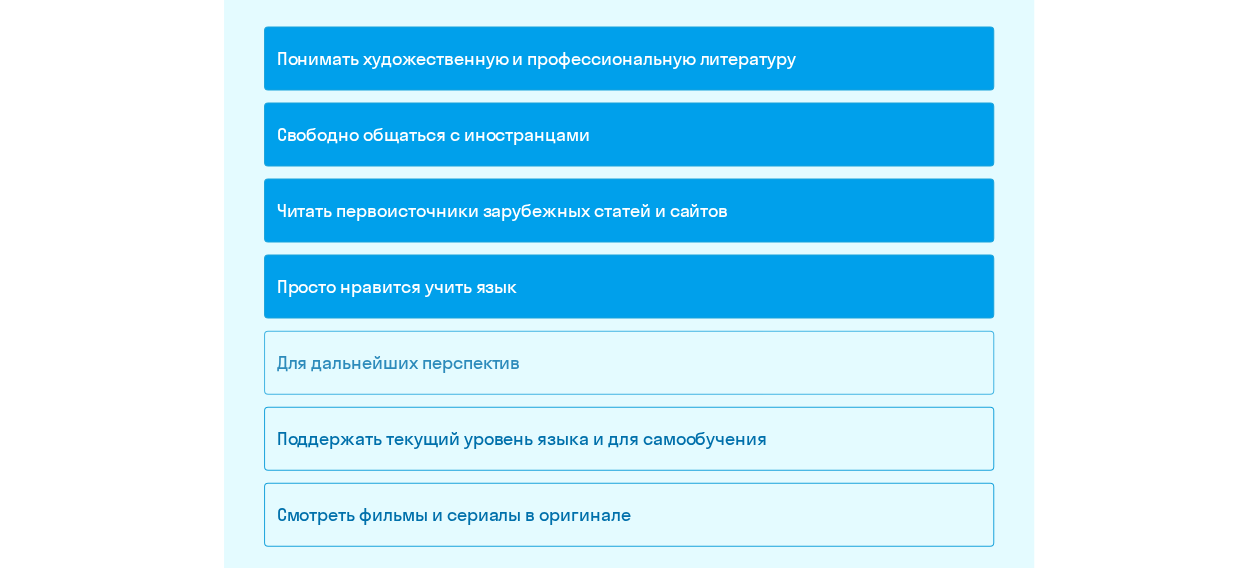 click on "Для дальнейших перспектив" 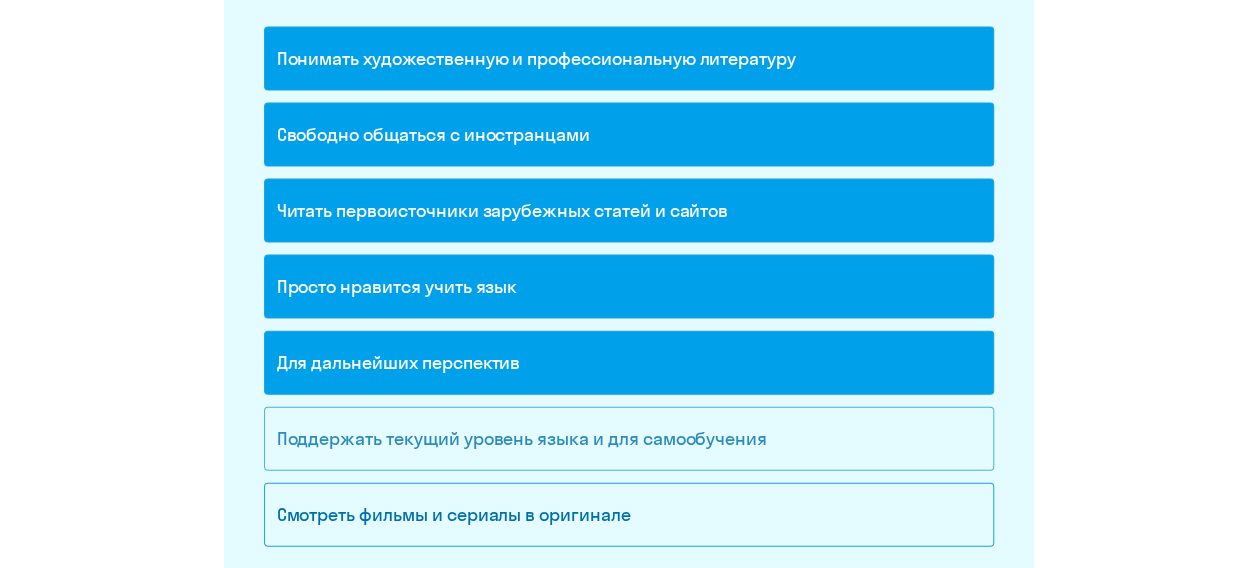 click on "Поддержать текущий уровень языка и для cамообучения" 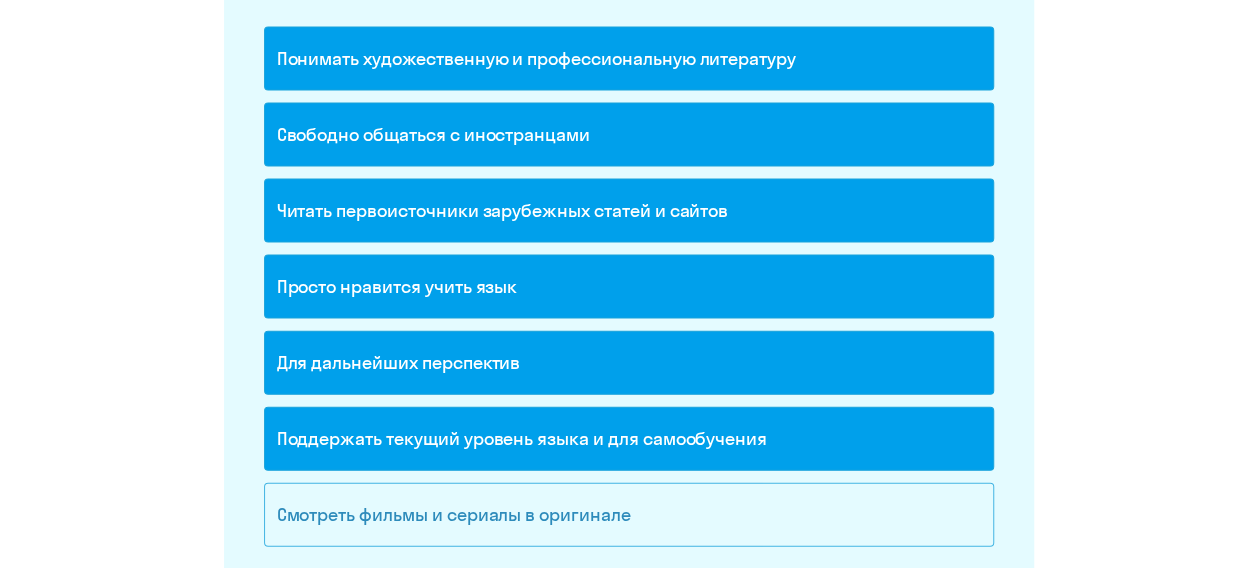 click on "Смотреть фильмы и сериалы в оригинале" 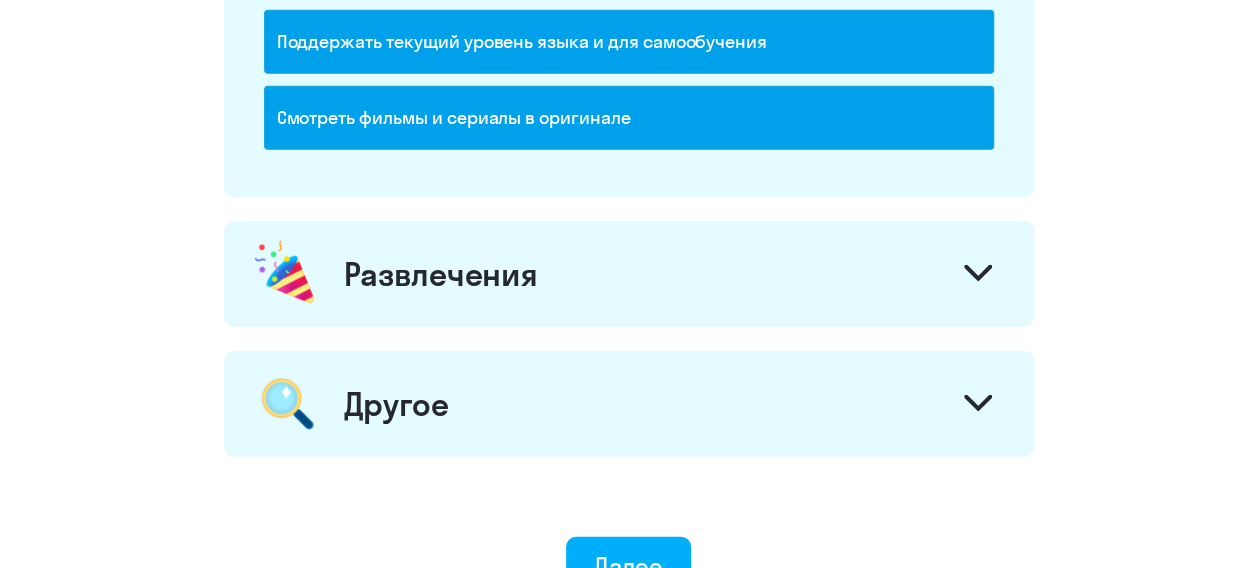 scroll, scrollTop: 2521, scrollLeft: 0, axis: vertical 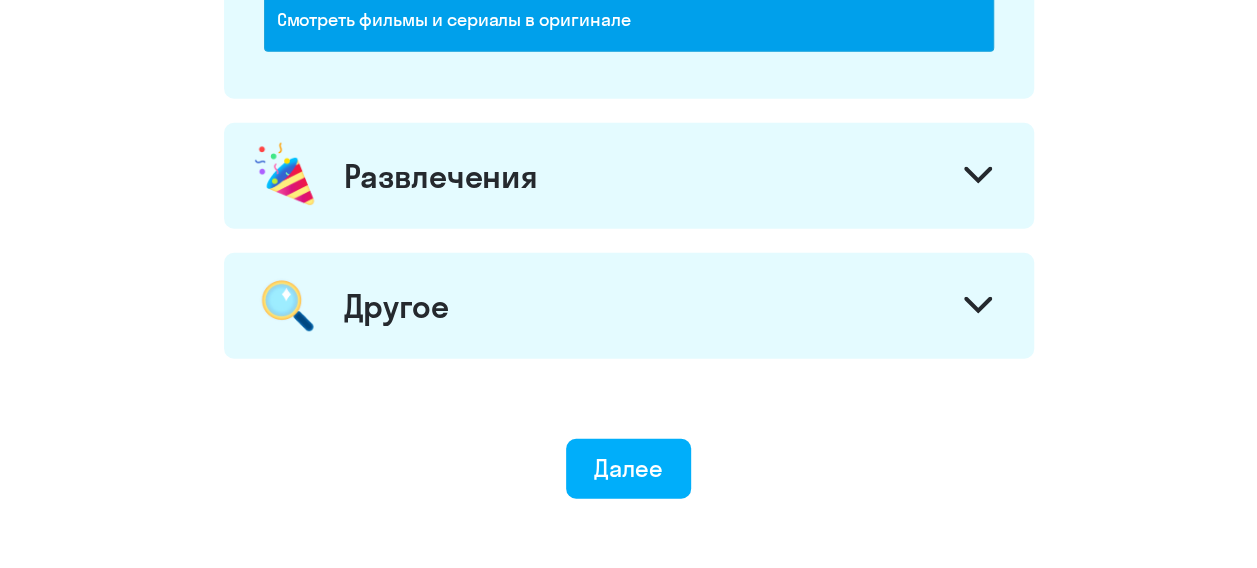 click on "Развлечения" 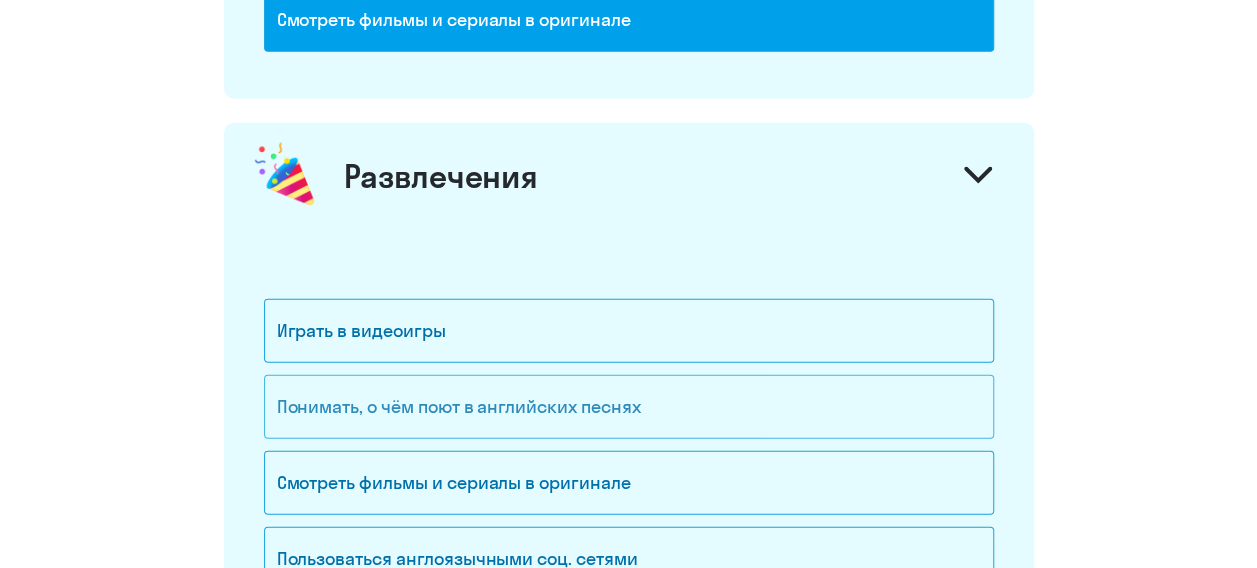 click on "Понимать, о чём поют в английских песнях" 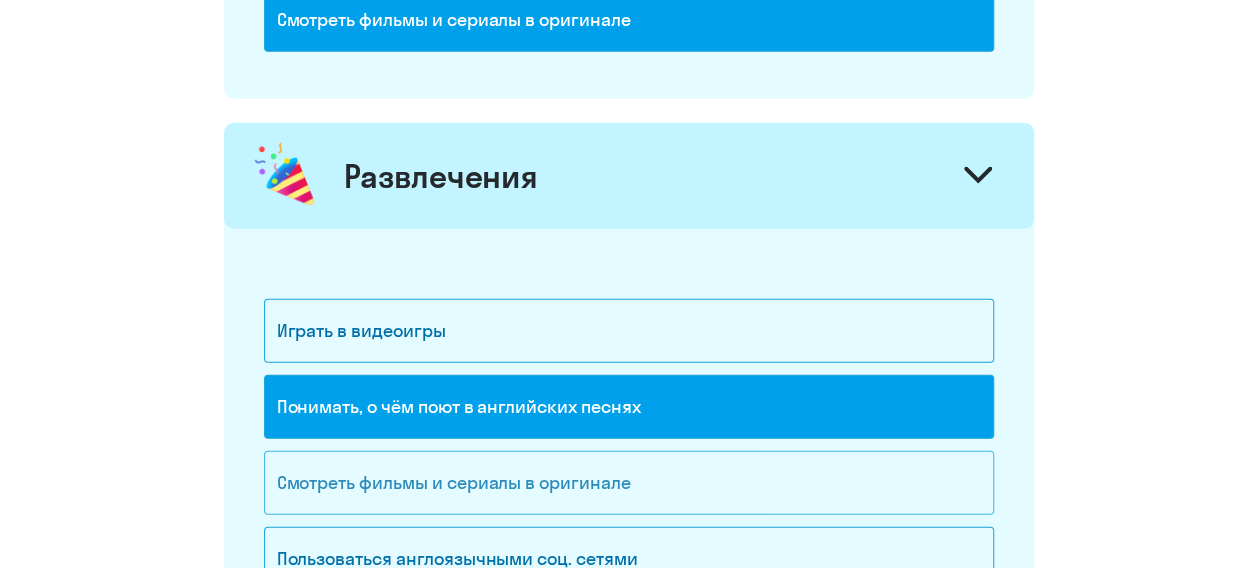 click on "Смотреть фильмы и сериалы в оригинале" 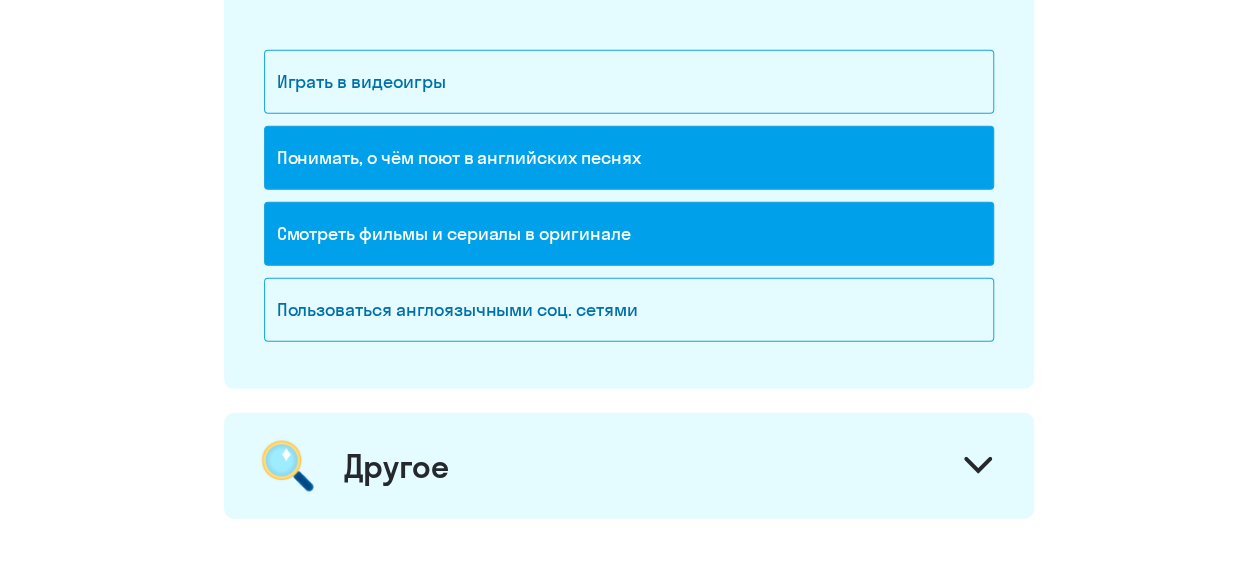 scroll, scrollTop: 2862, scrollLeft: 0, axis: vertical 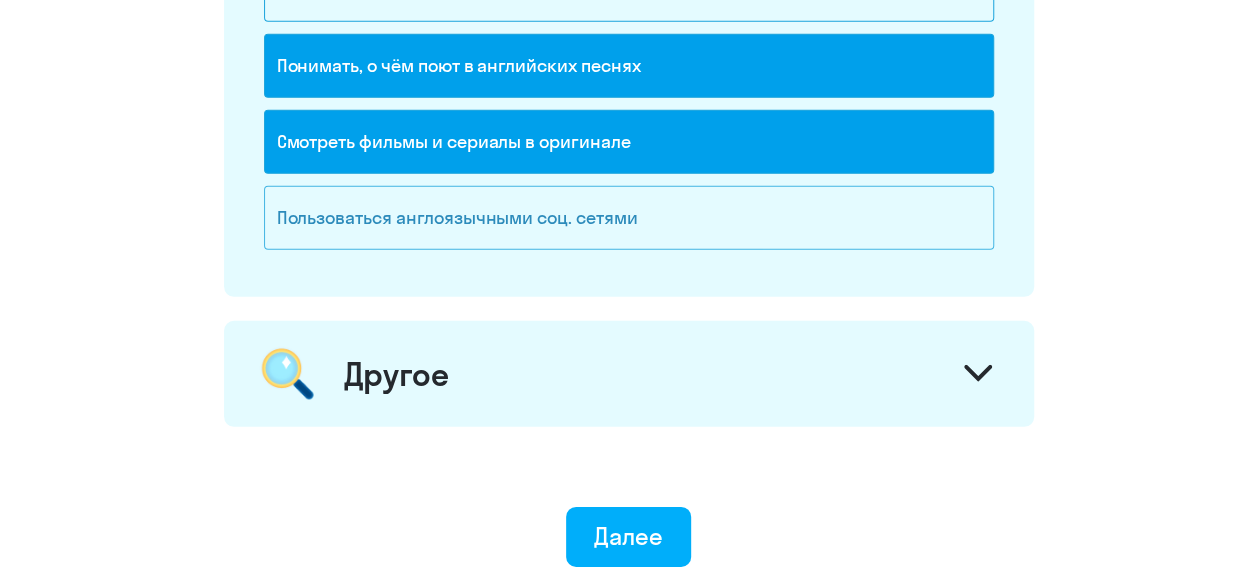 click on "Пользоваться англоязычными соц. сетями" 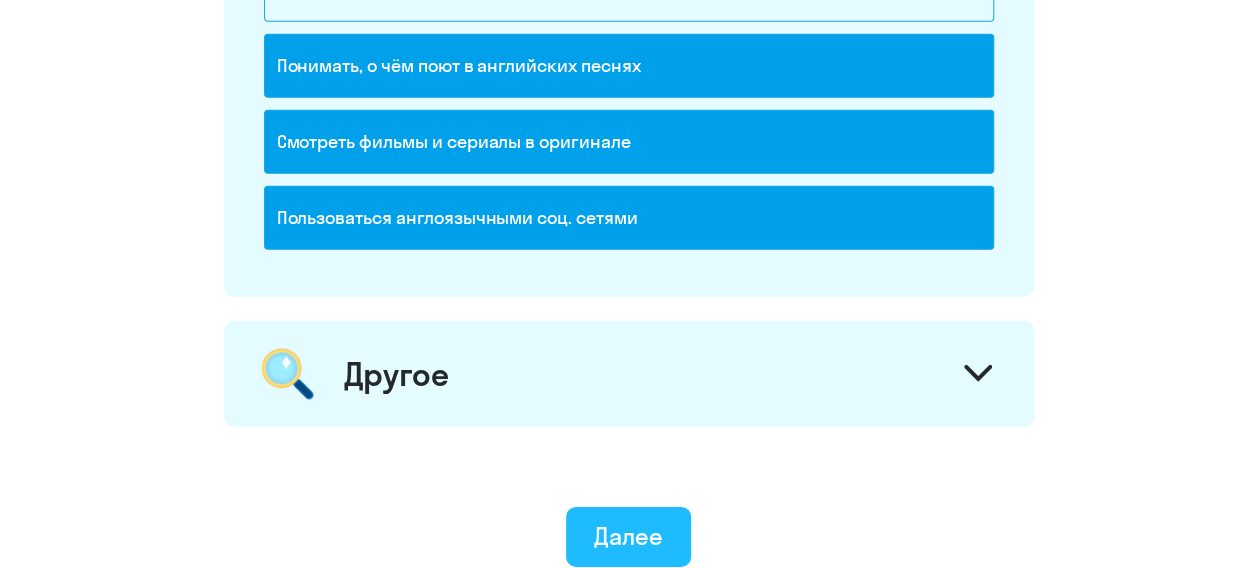 click on "Далее" 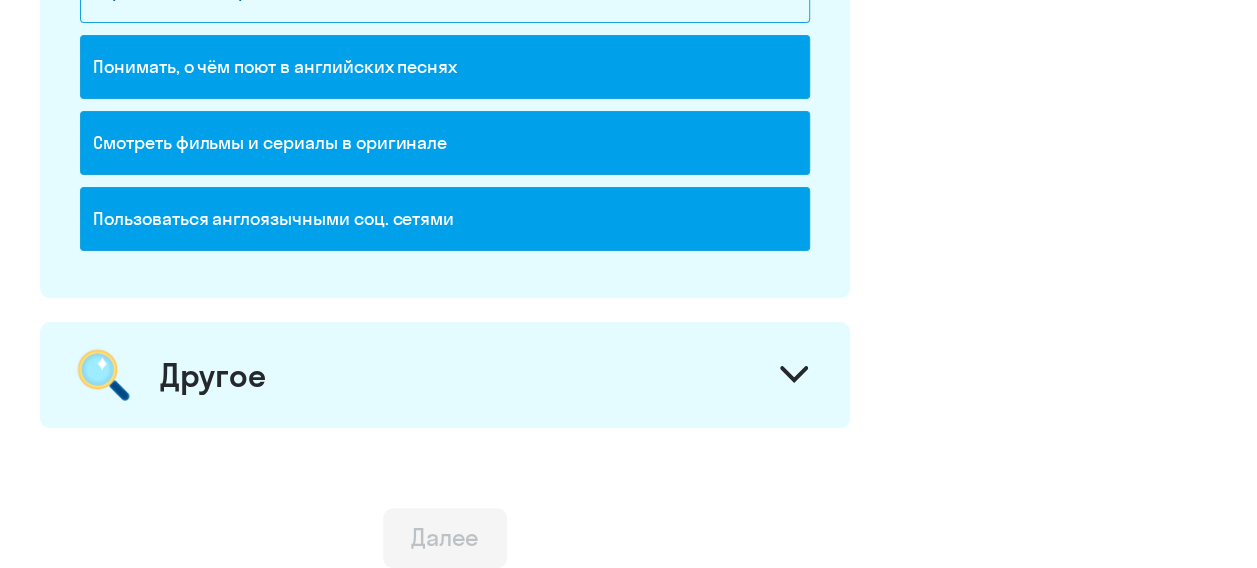 scroll, scrollTop: 0, scrollLeft: 0, axis: both 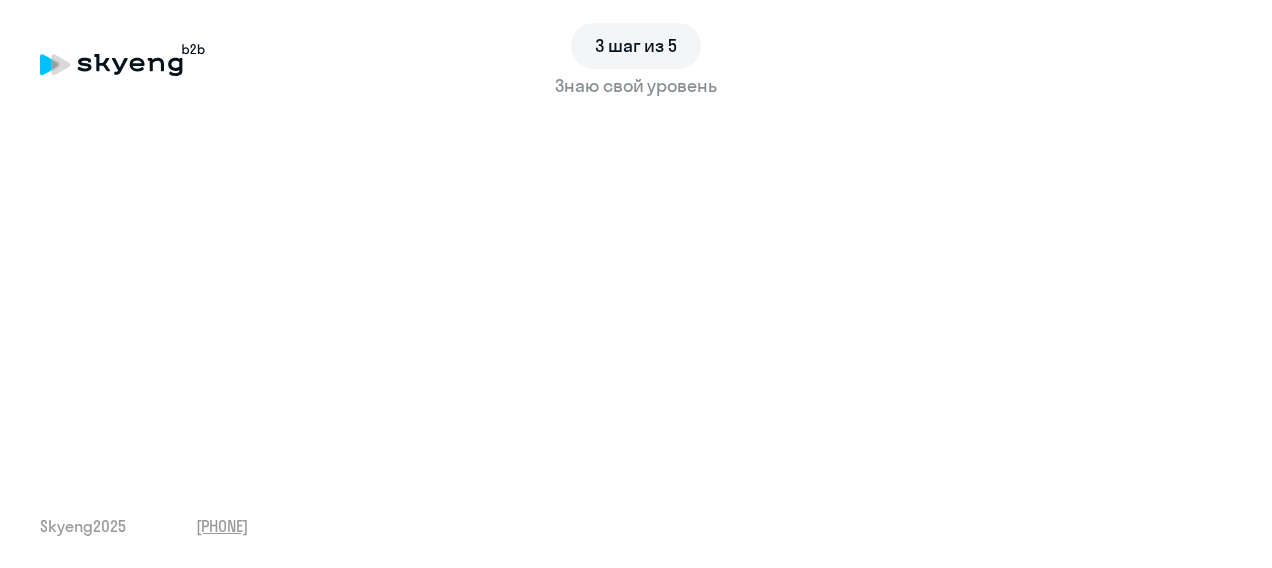 click on "[NUMBER] шаг из 5 Знаю свой уровень Skyeng [YEAR] +[PHONE]" at bounding box center (636, 284) 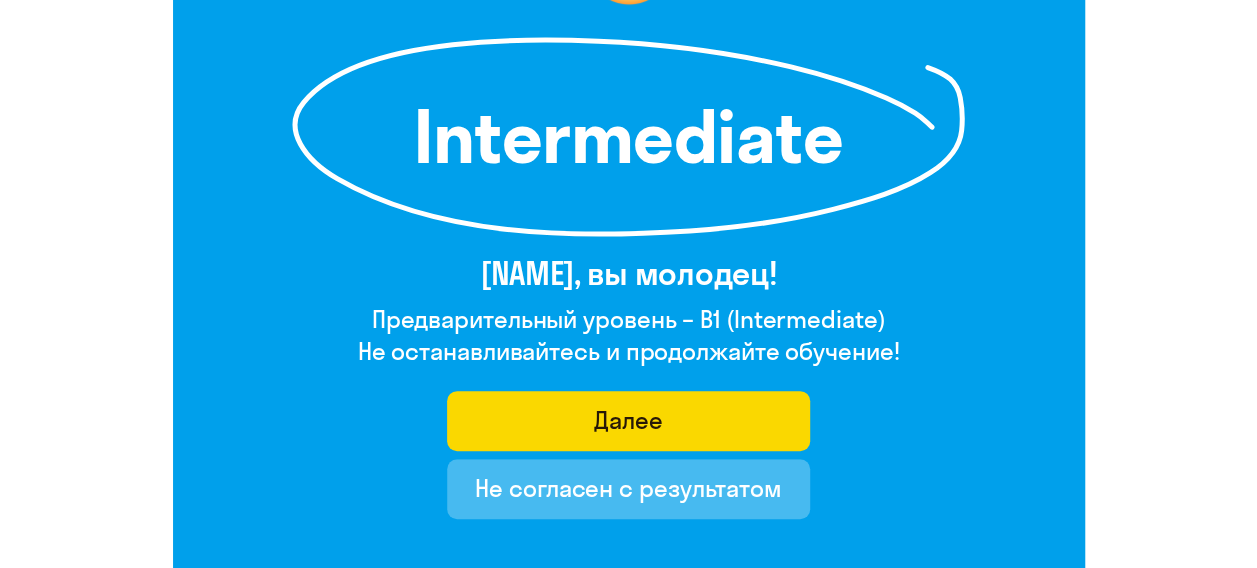 scroll, scrollTop: 281, scrollLeft: 0, axis: vertical 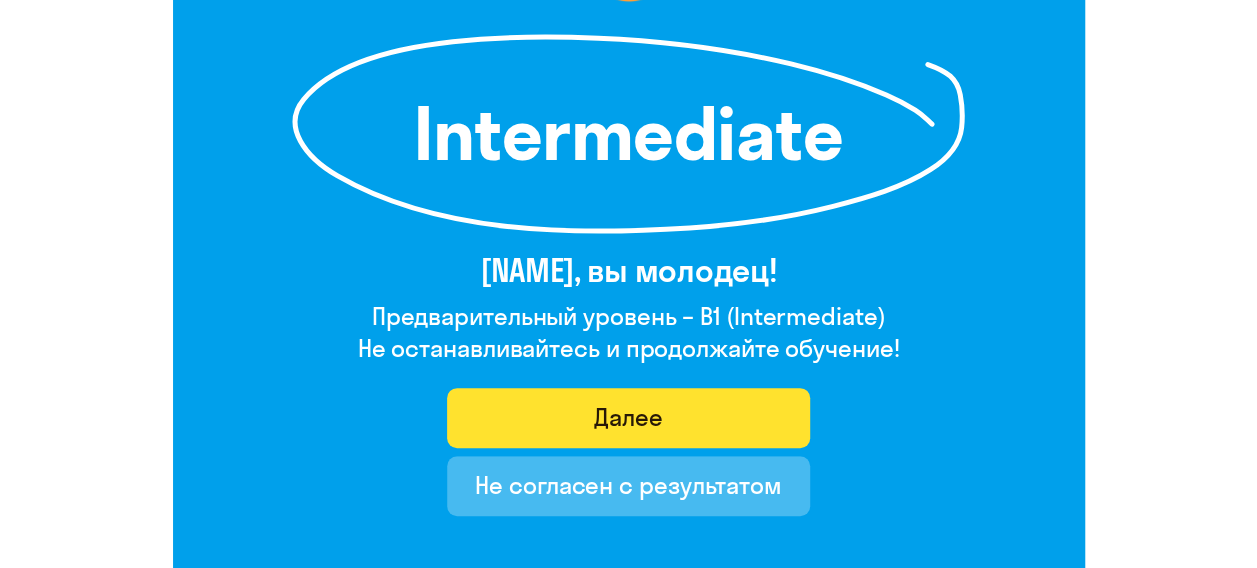 click on "Далее" 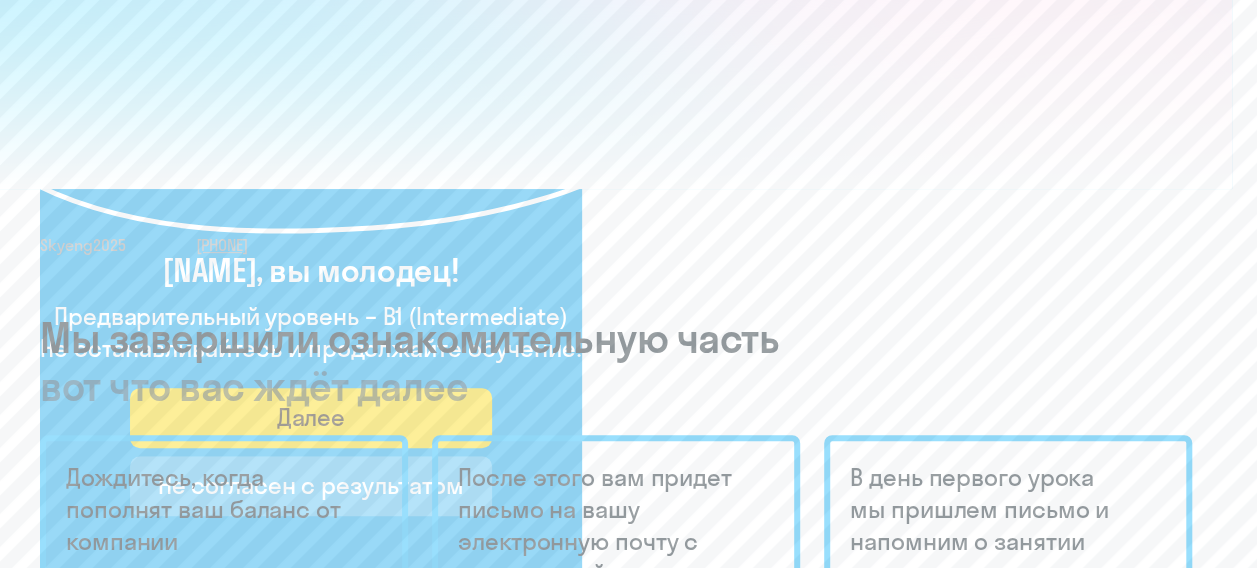 scroll, scrollTop: 0, scrollLeft: 0, axis: both 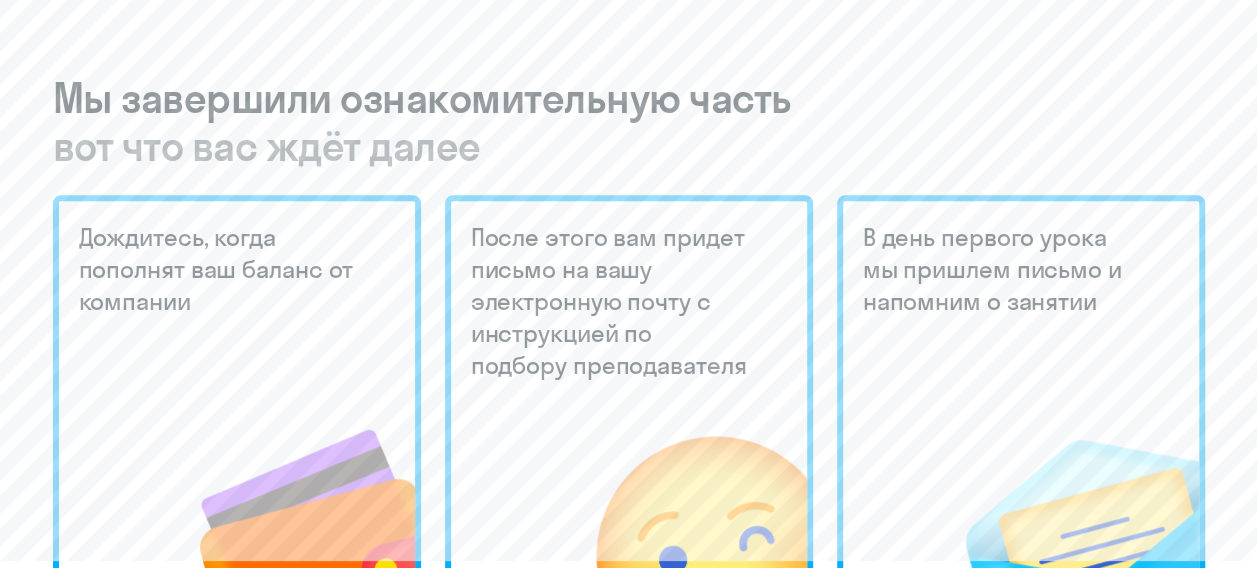 click on "Дождитесь, когда пополнят ваш баланс от компании" 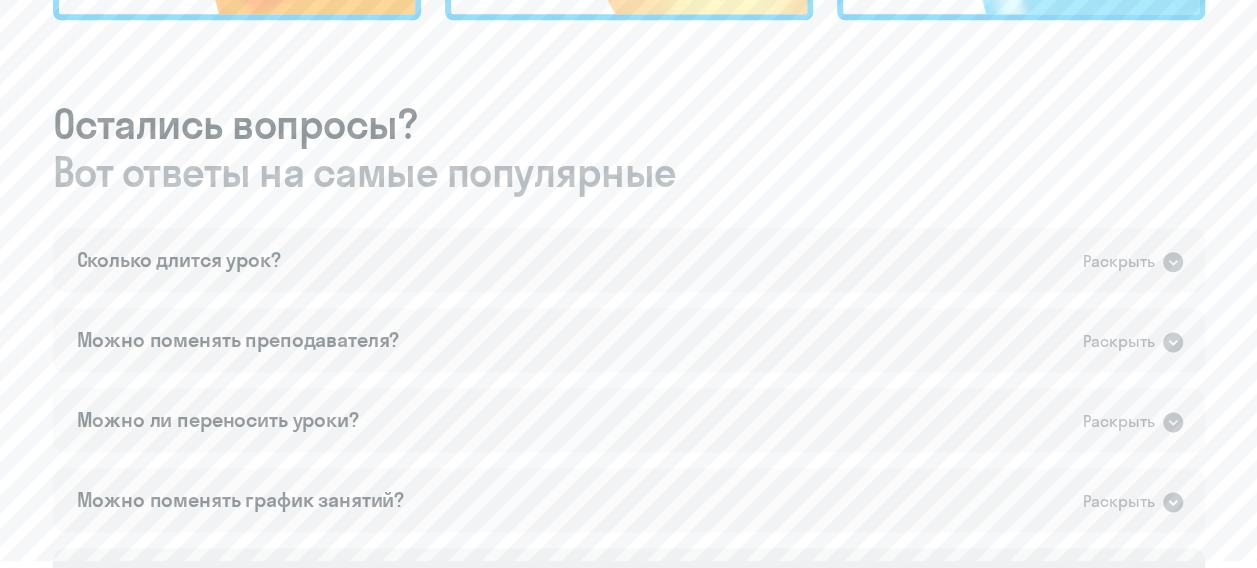 scroll, scrollTop: 1133, scrollLeft: 0, axis: vertical 